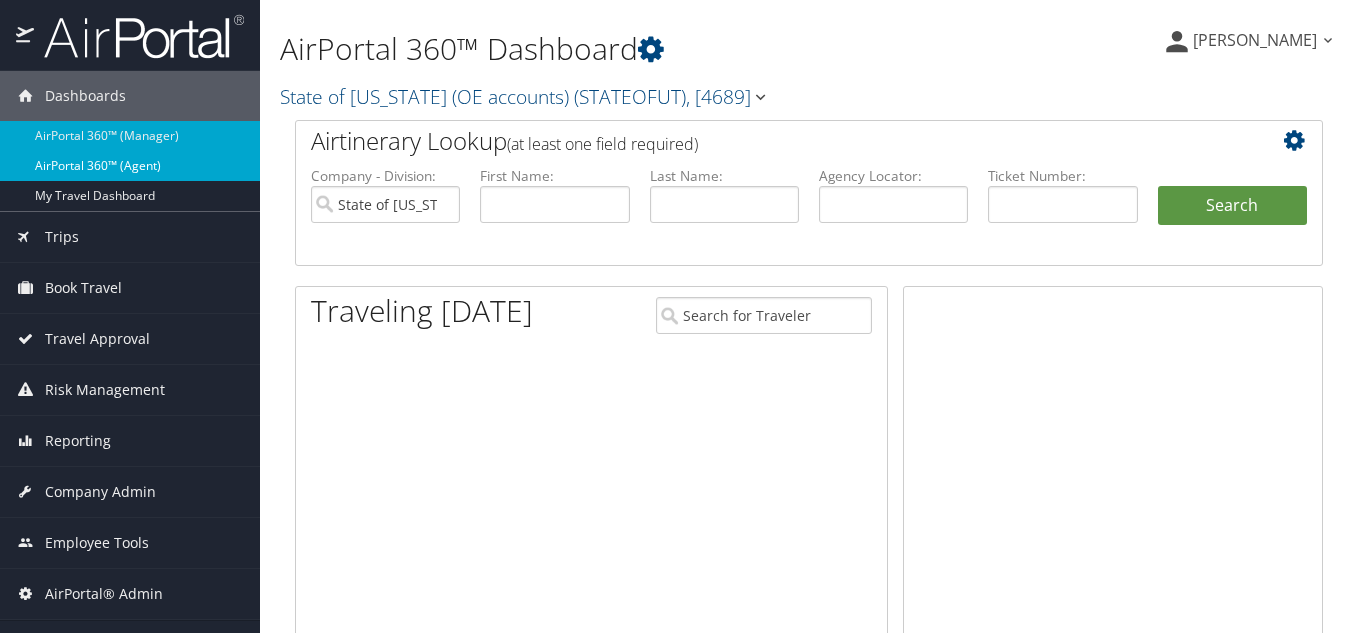 scroll, scrollTop: 0, scrollLeft: 0, axis: both 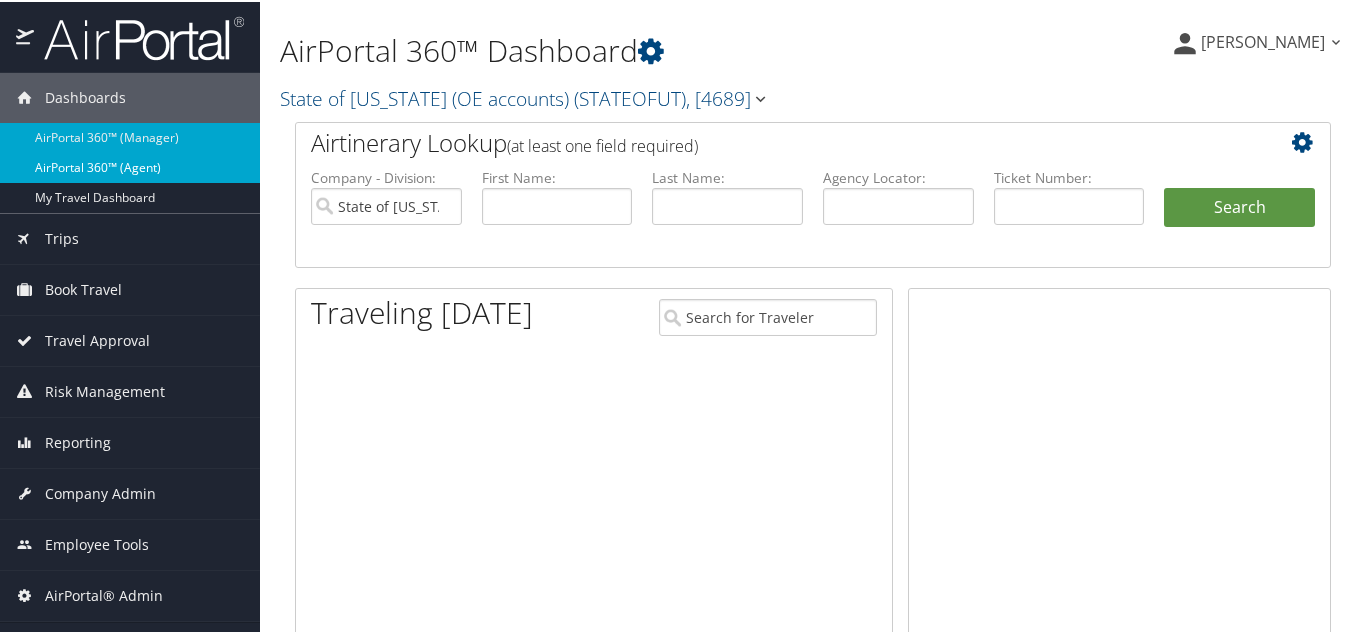 click on "AirPortal 360™ (Agent)" at bounding box center (130, 166) 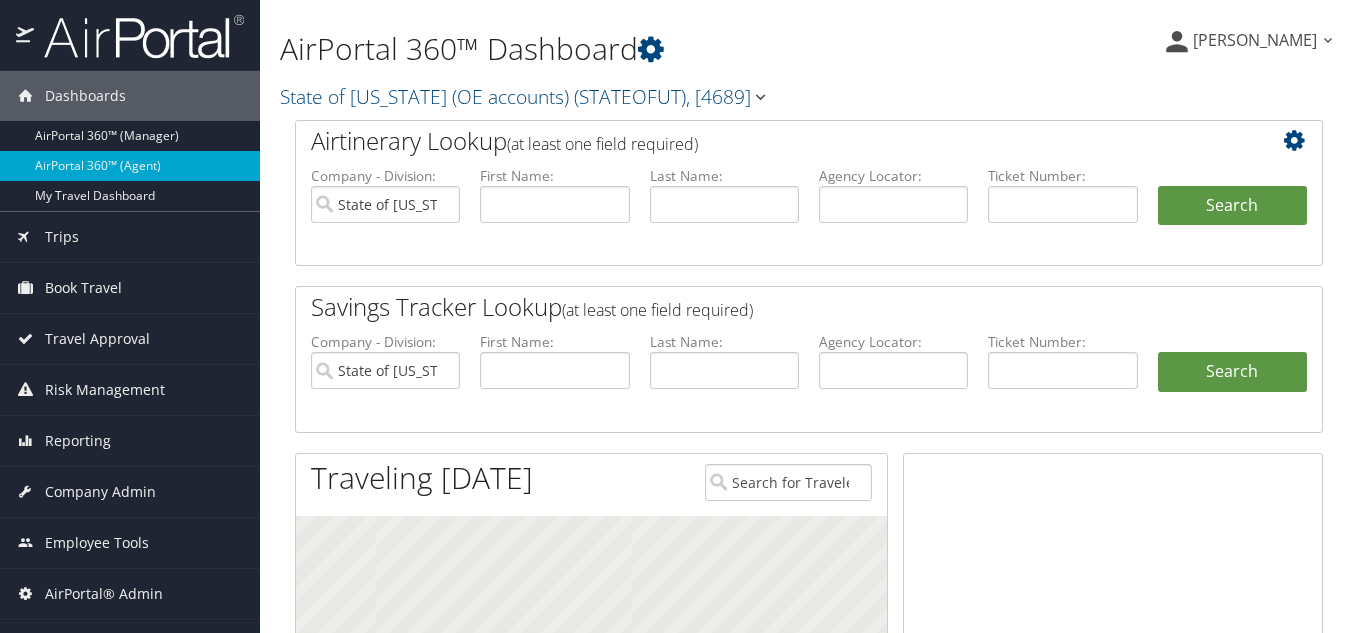 scroll, scrollTop: 0, scrollLeft: 0, axis: both 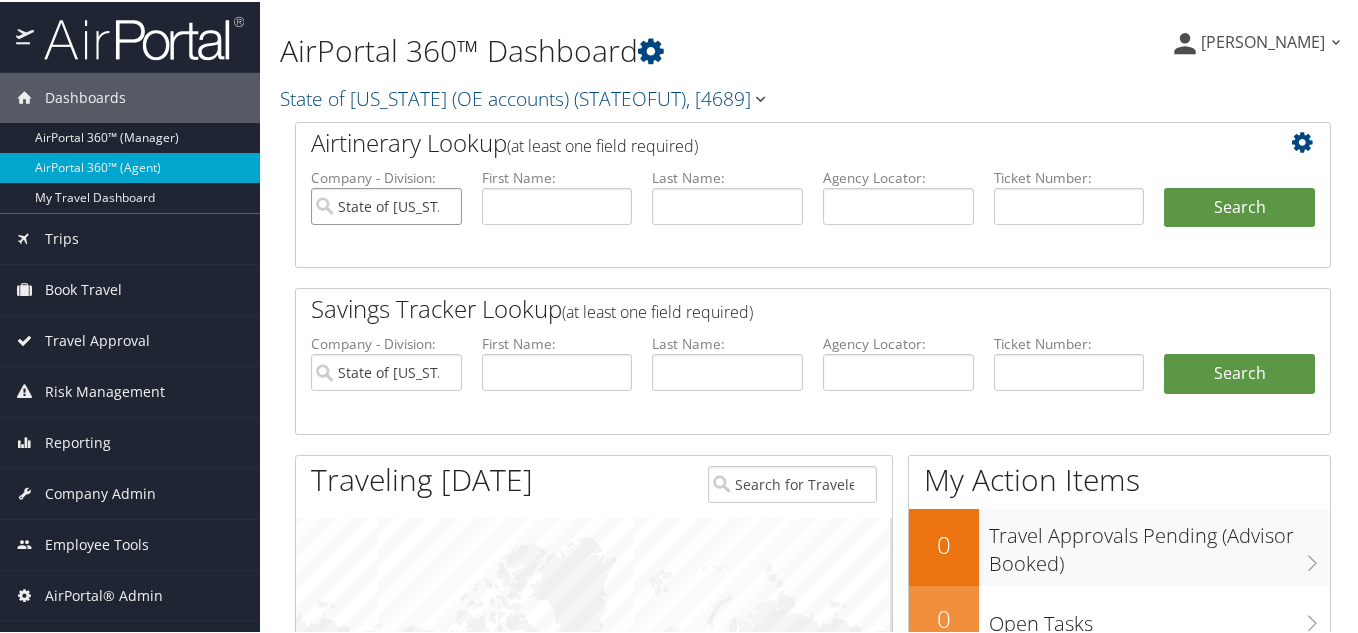 click on "State of [US_STATE] (OE accounts)" at bounding box center [386, 204] 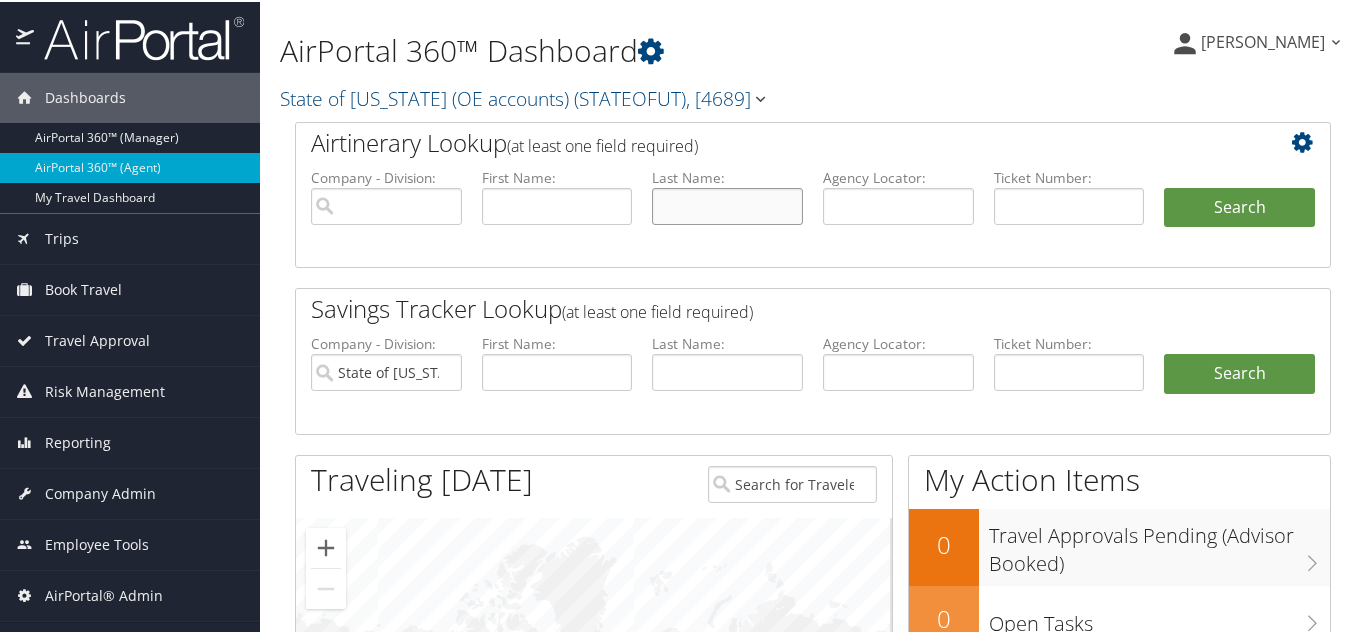 click at bounding box center [727, 204] 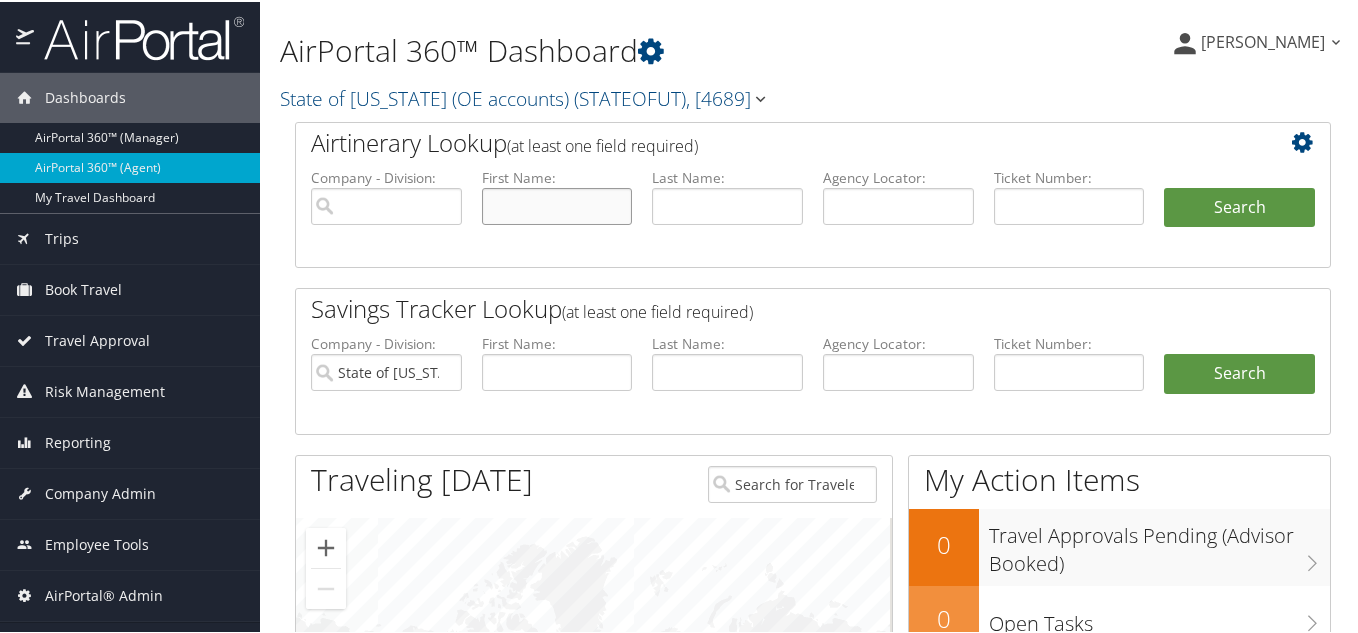click at bounding box center [557, 204] 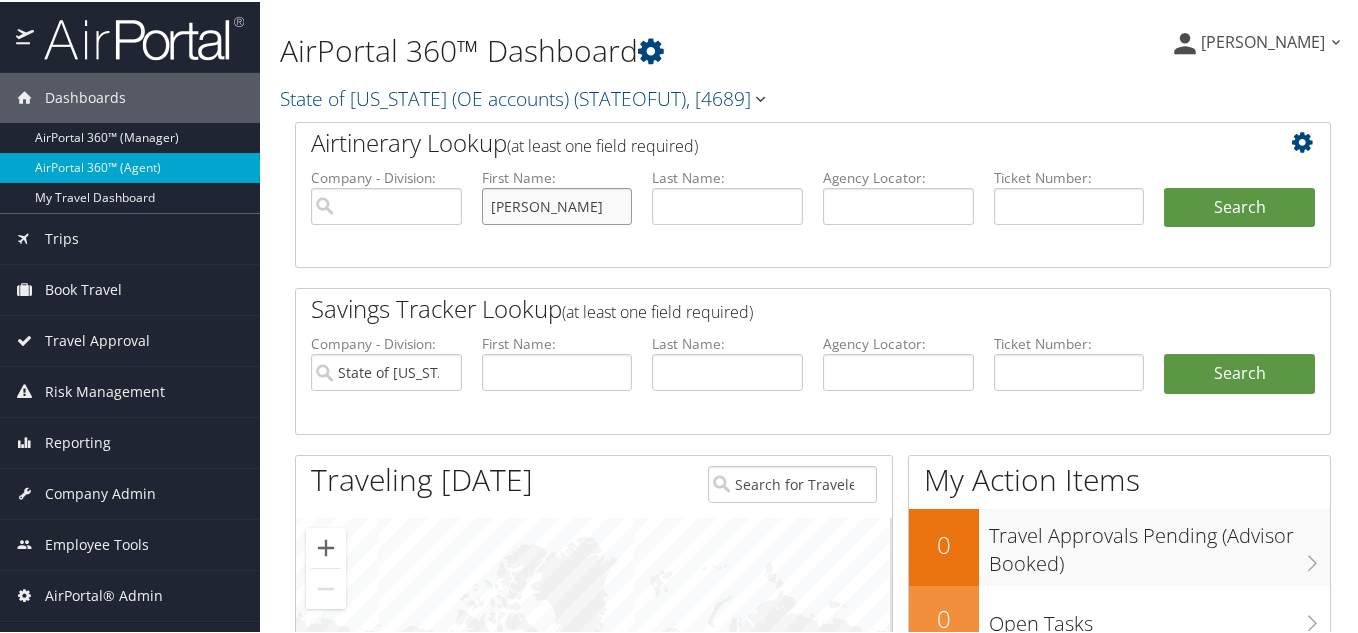type on "[PERSON_NAME]" 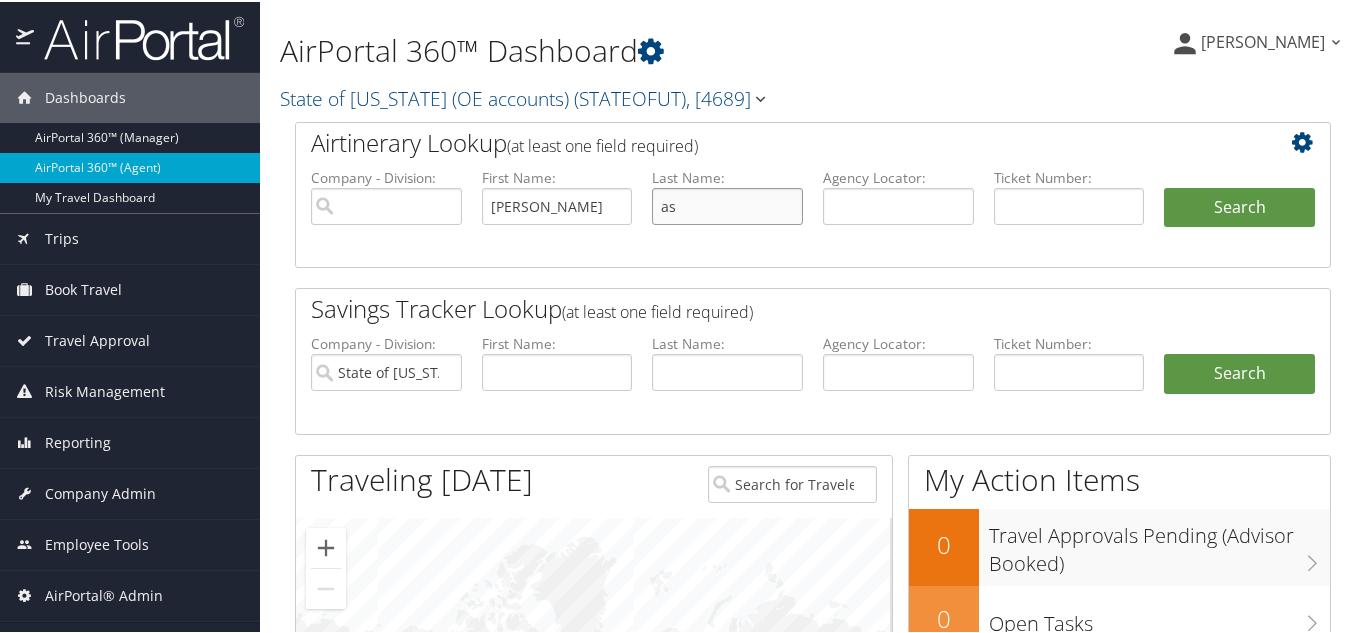 type on "a" 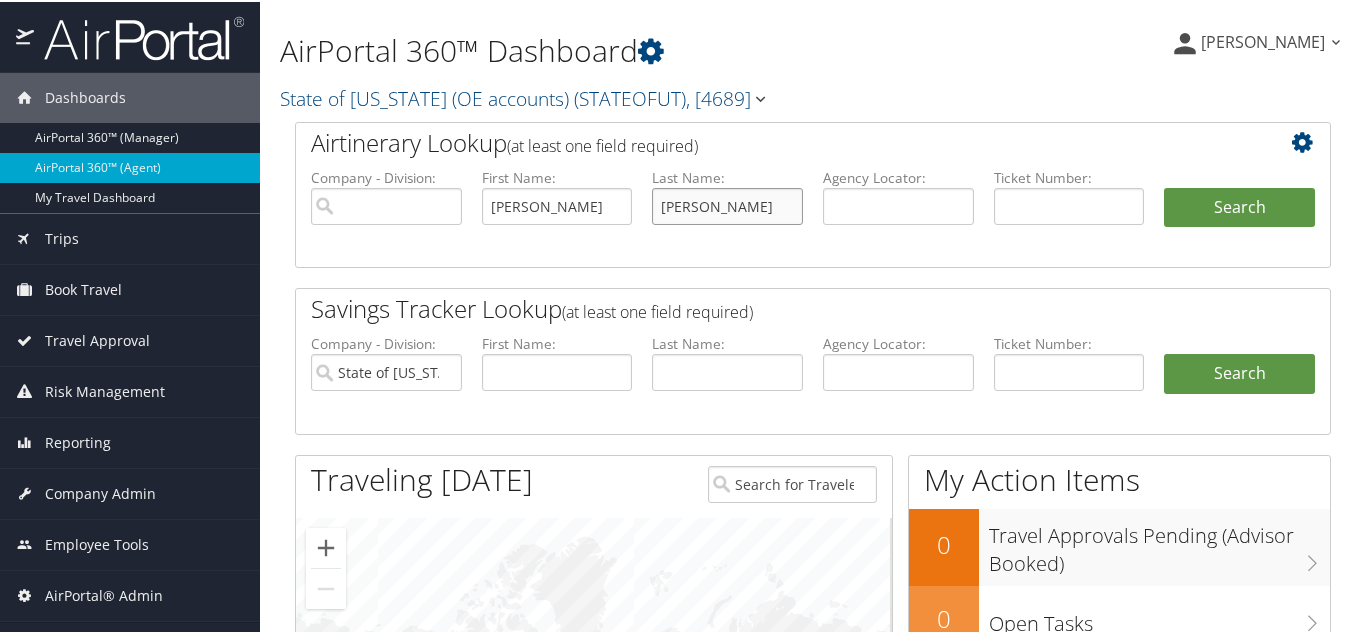 type on "[PERSON_NAME]" 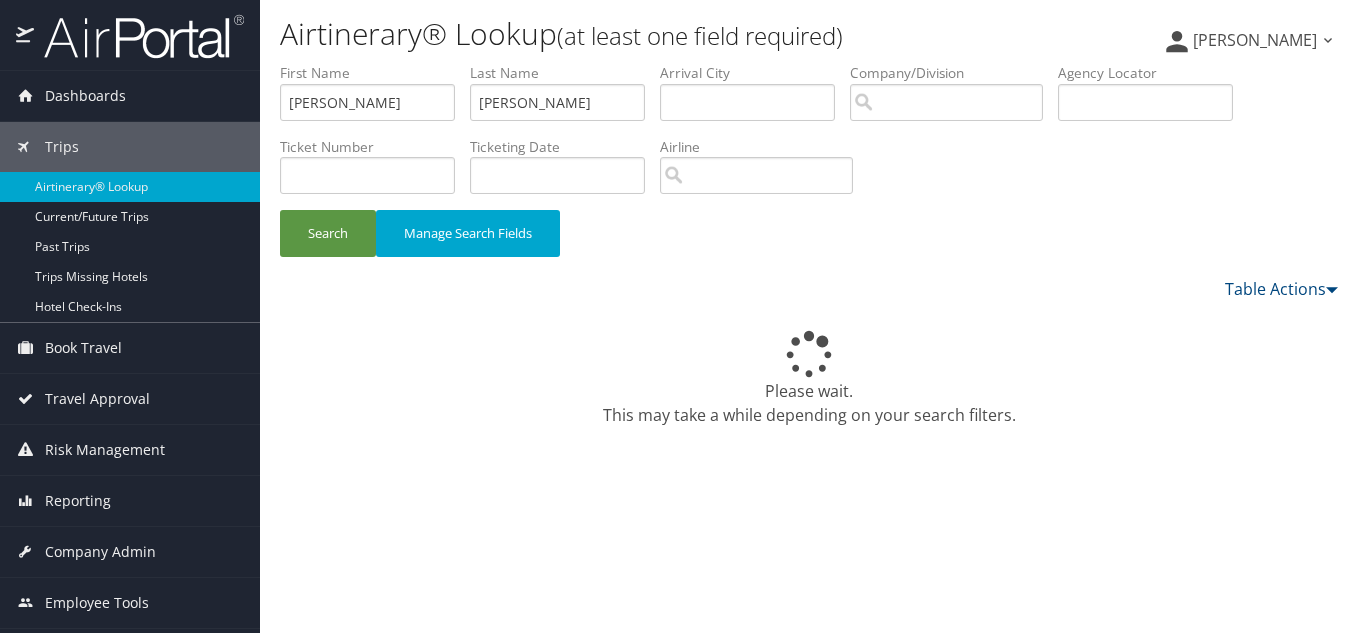 scroll, scrollTop: 0, scrollLeft: 0, axis: both 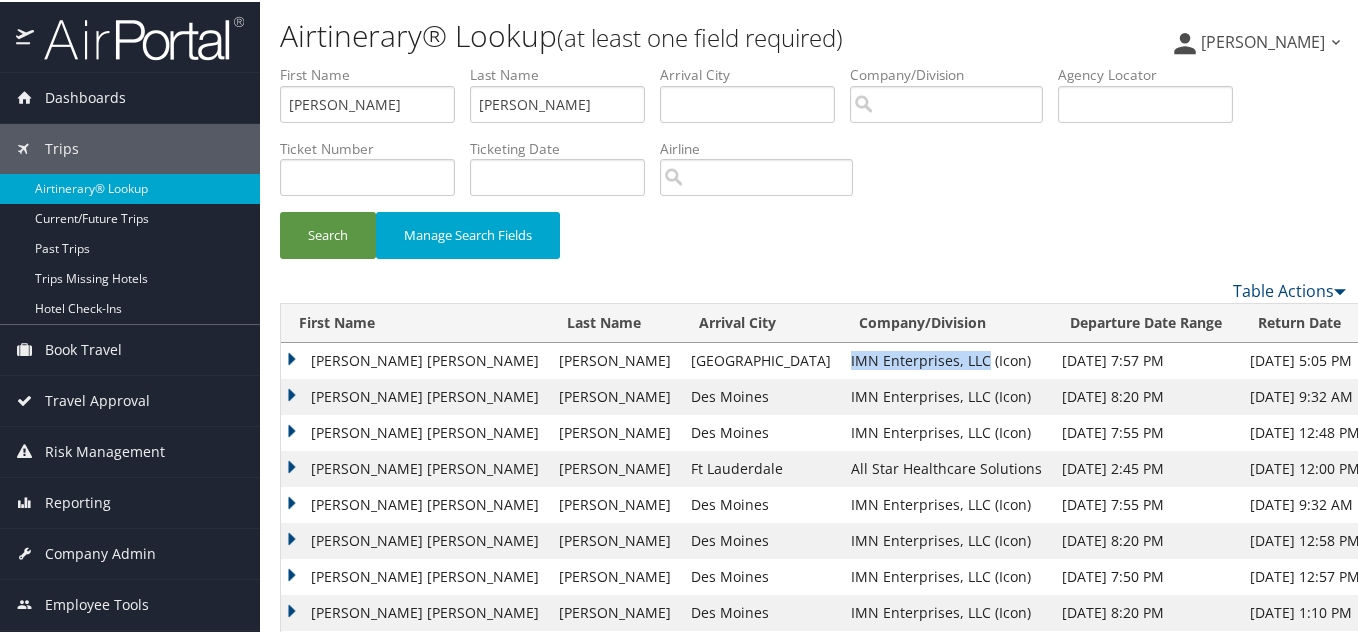 drag, startPoint x: 708, startPoint y: 360, endPoint x: 842, endPoint y: 362, distance: 134.01492 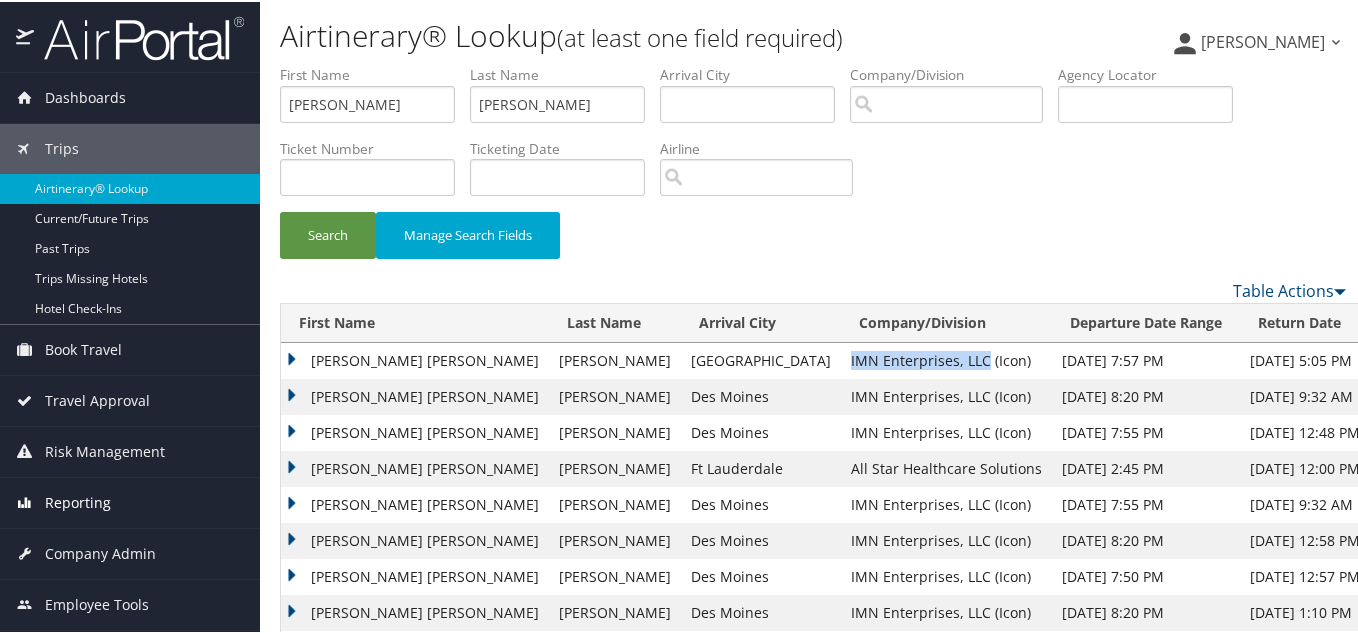 copy on "IMN Enterprises, LLC" 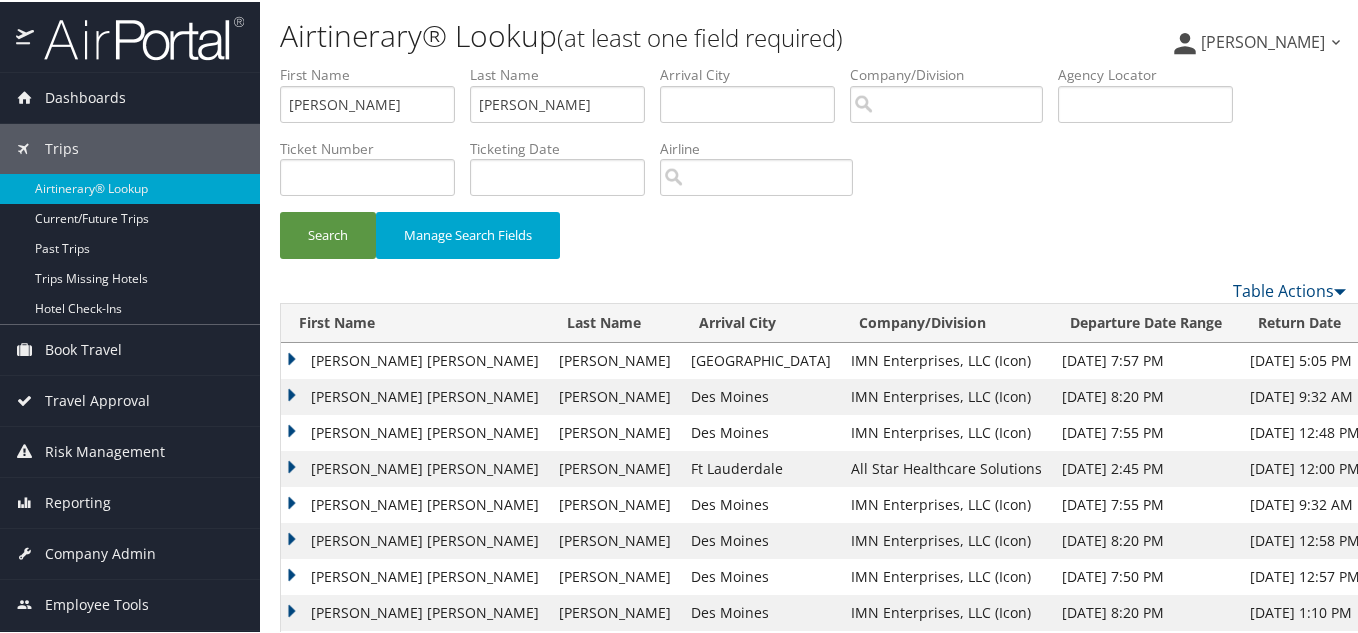 click on "DANIELLE ANNE" at bounding box center (415, 431) 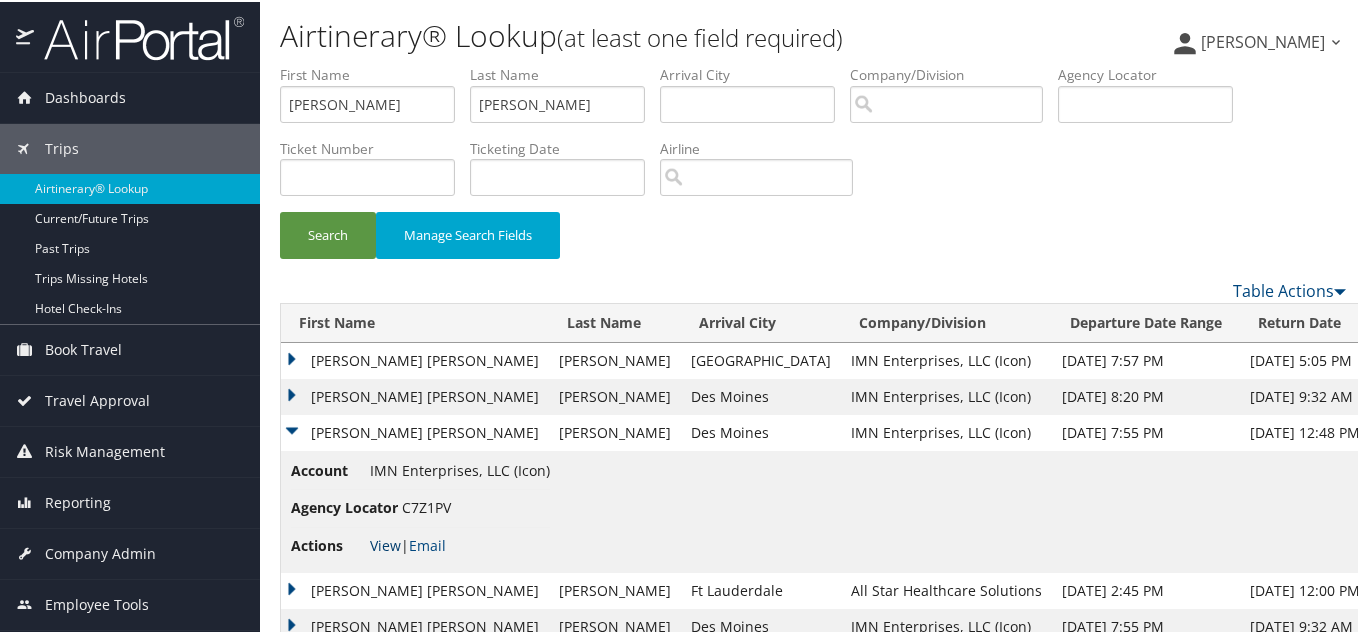 click on "View" at bounding box center (385, 543) 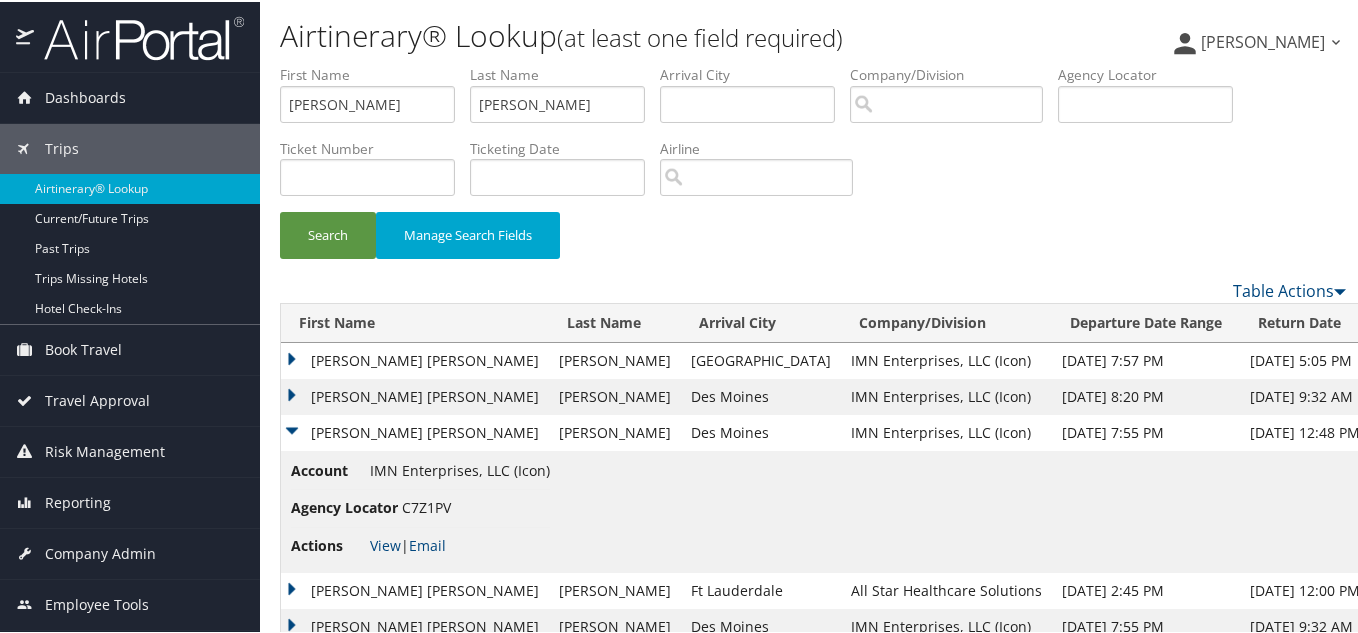 click on "C7Z1PV" at bounding box center [426, 505] 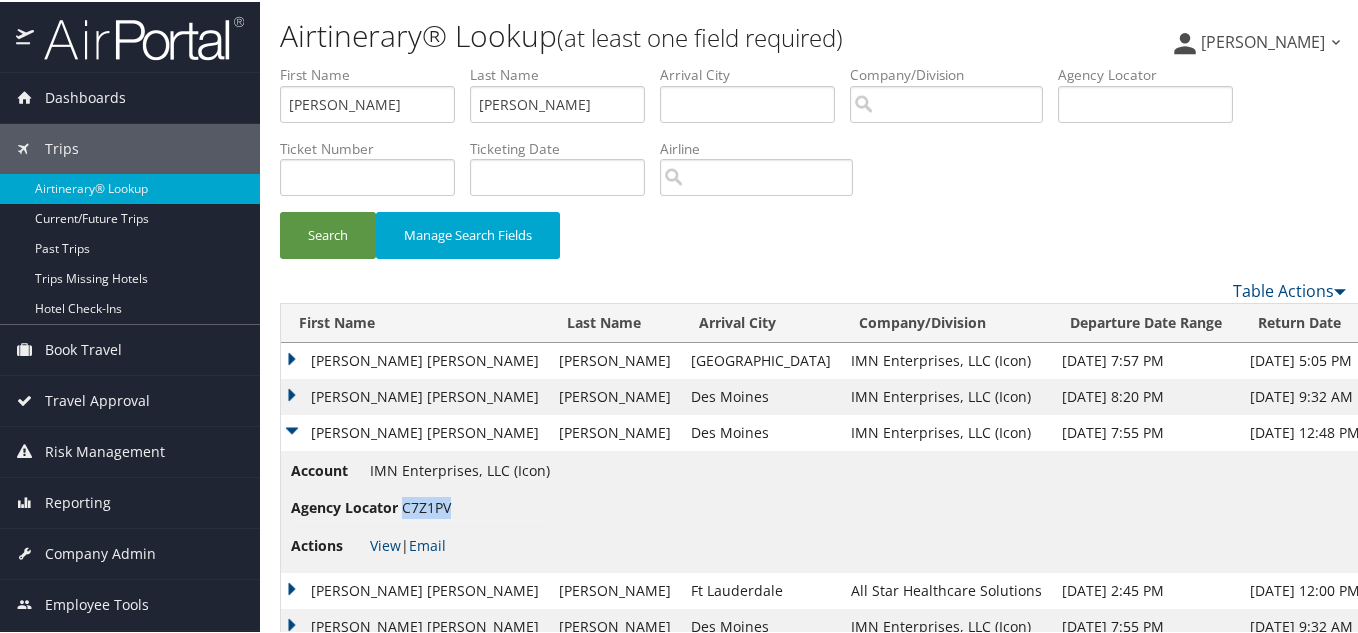 click on "C7Z1PV" at bounding box center [426, 505] 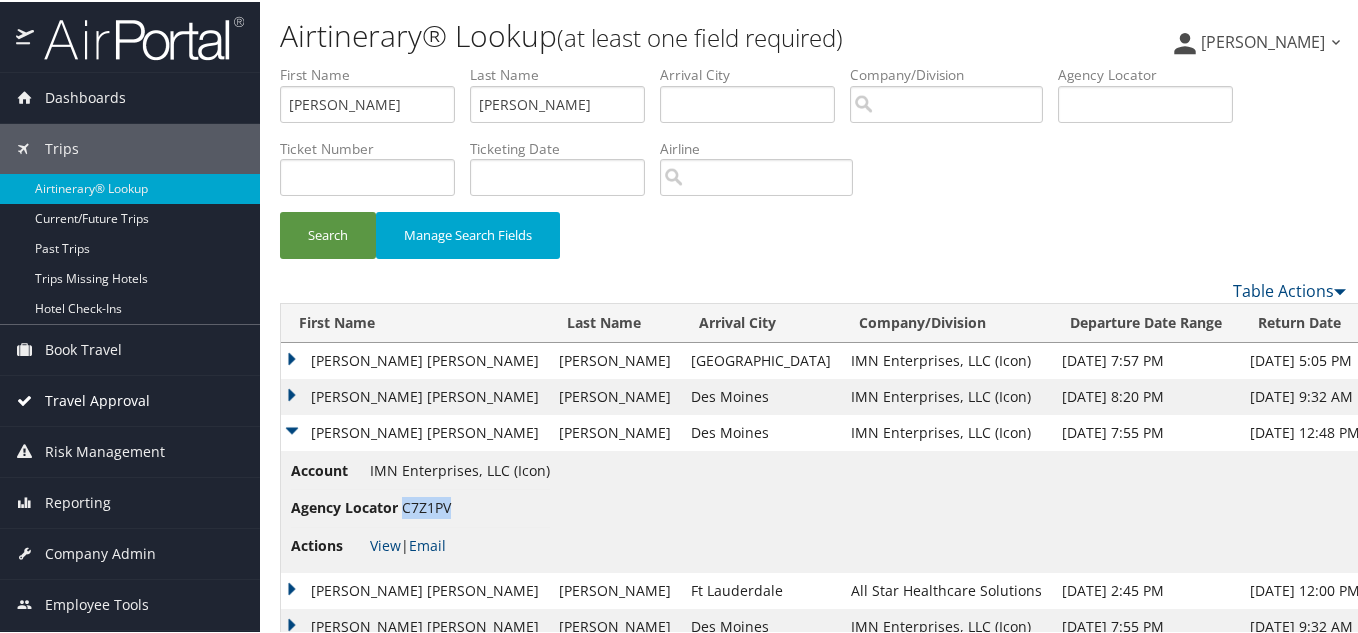 copy on "C7Z1PV" 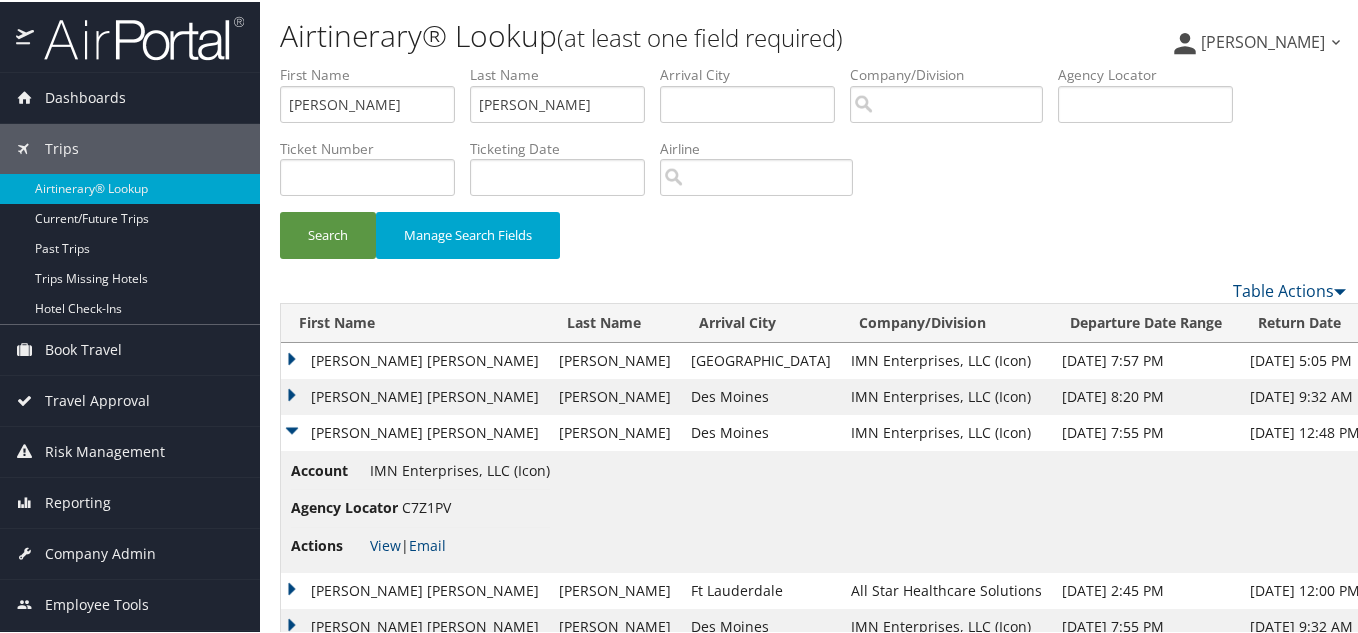 click on "DANIELLE ANNE" at bounding box center (415, 431) 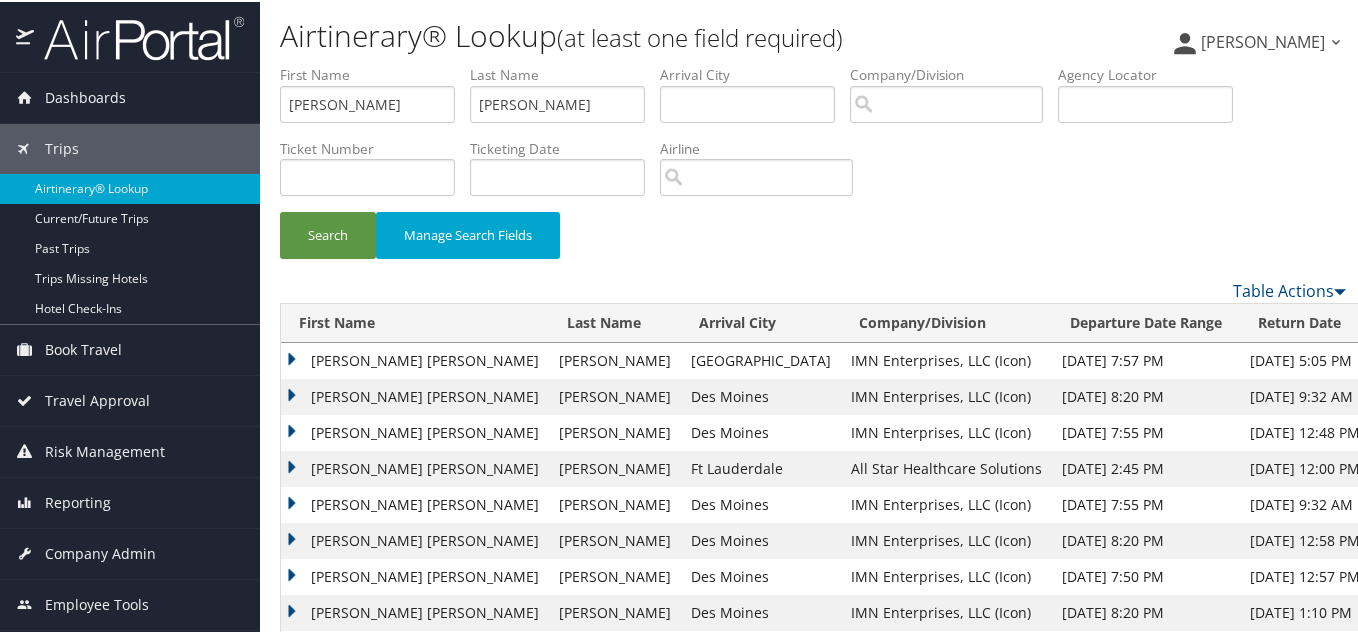 click on "DANIELLE ANNE" at bounding box center (415, 395) 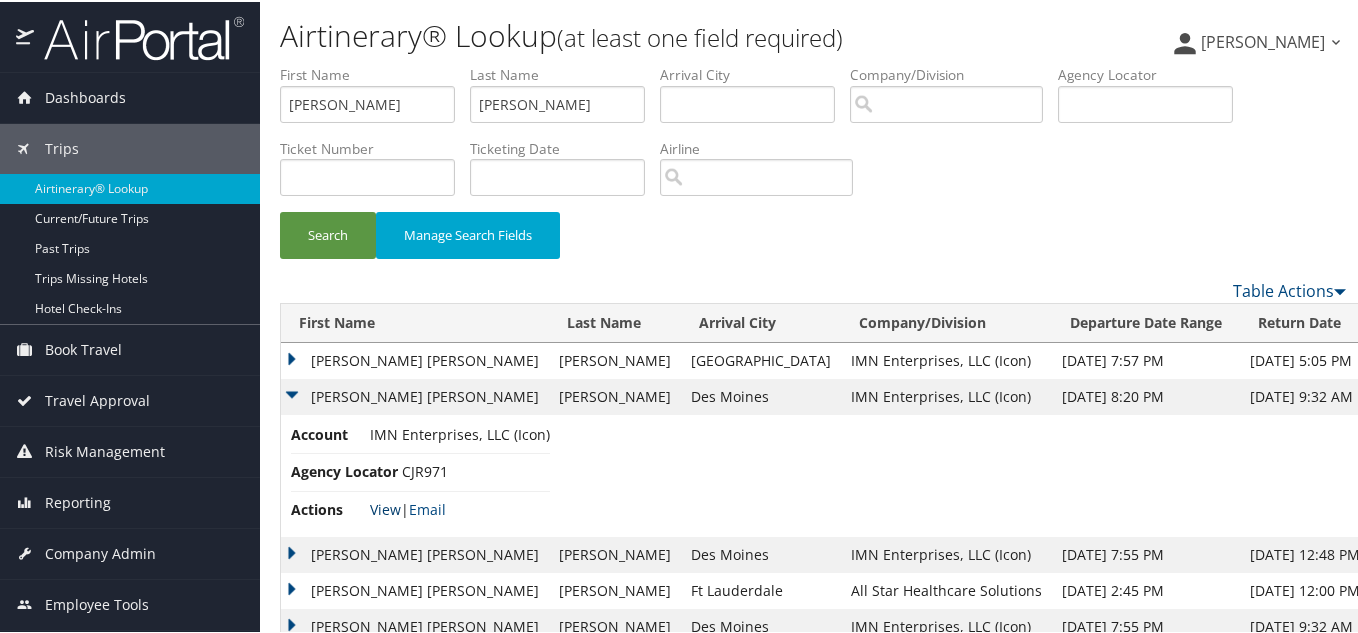click on "View" at bounding box center [385, 507] 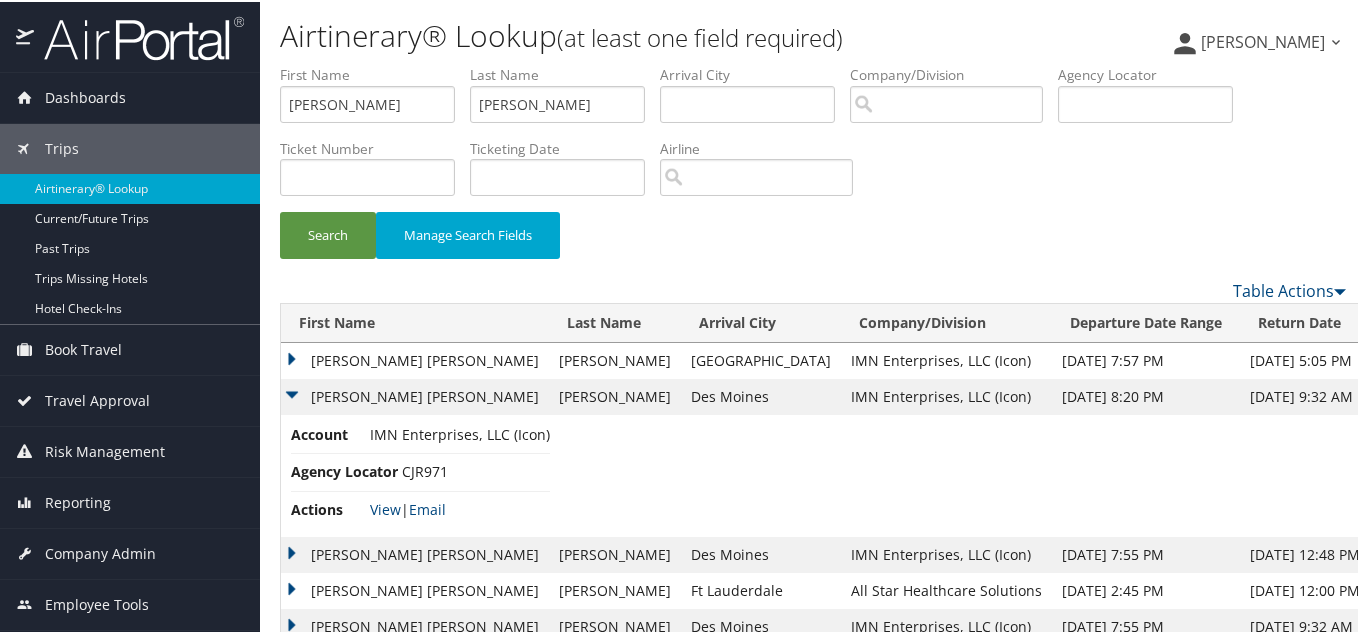 click on "CJR971" at bounding box center [425, 469] 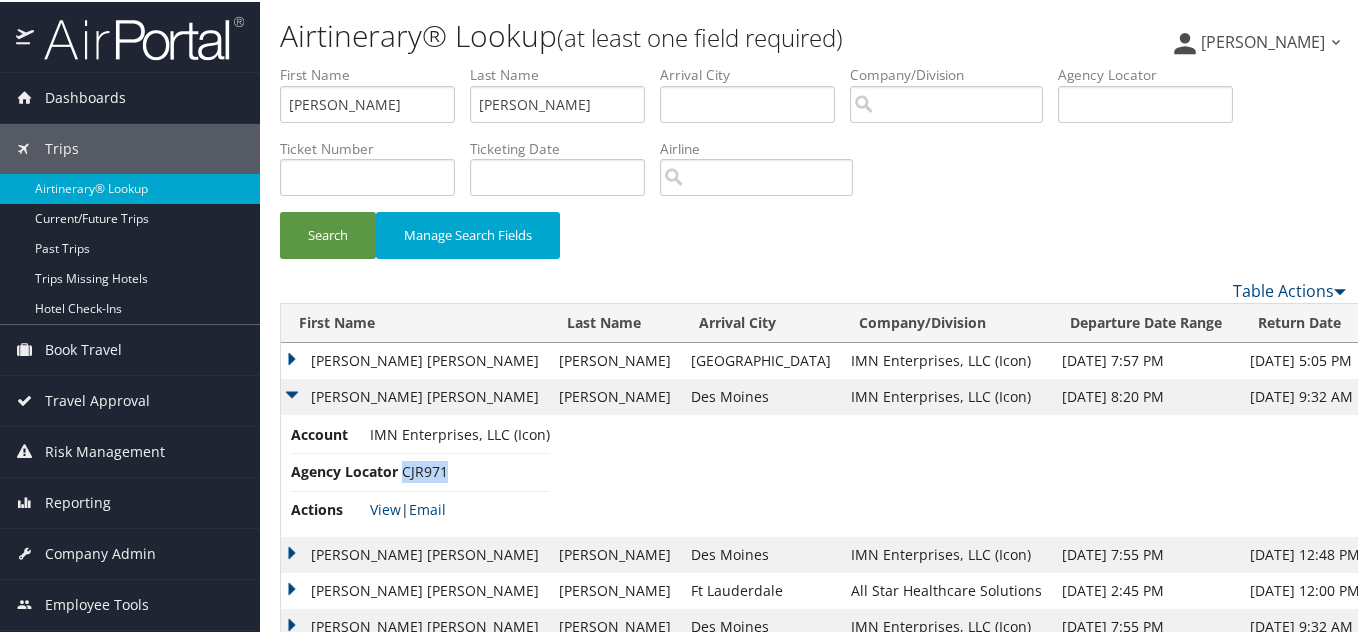click on "CJR971" at bounding box center (425, 469) 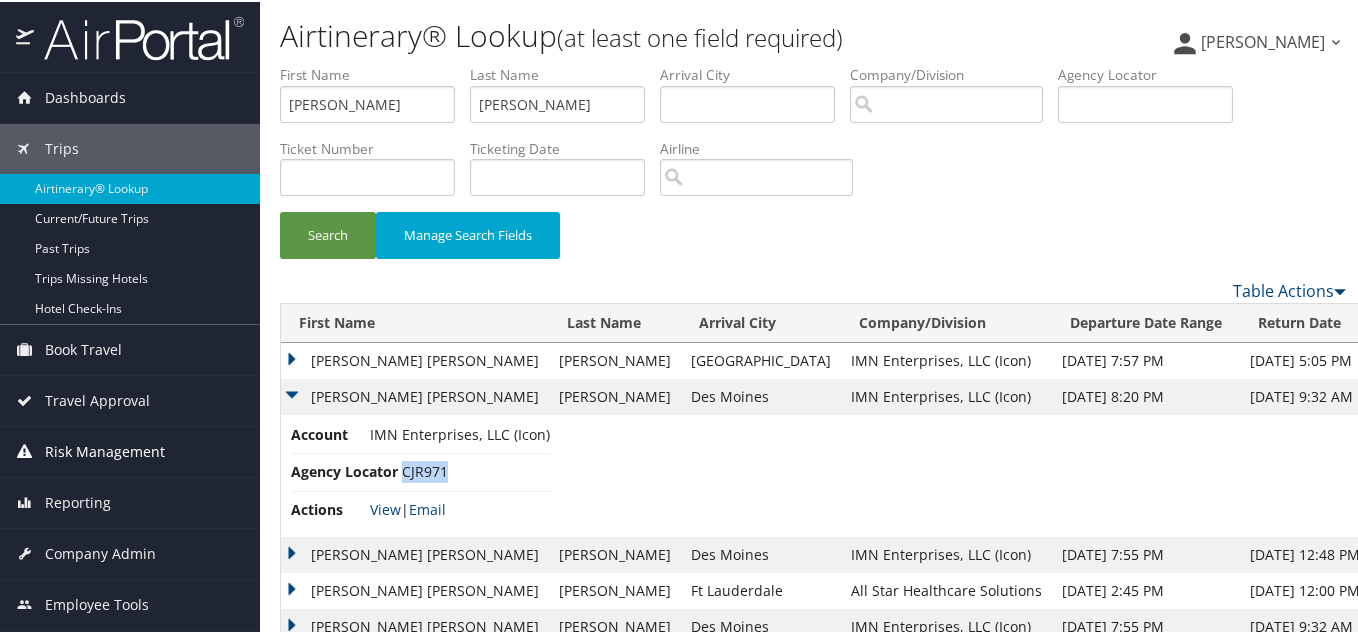 copy on "CJR971" 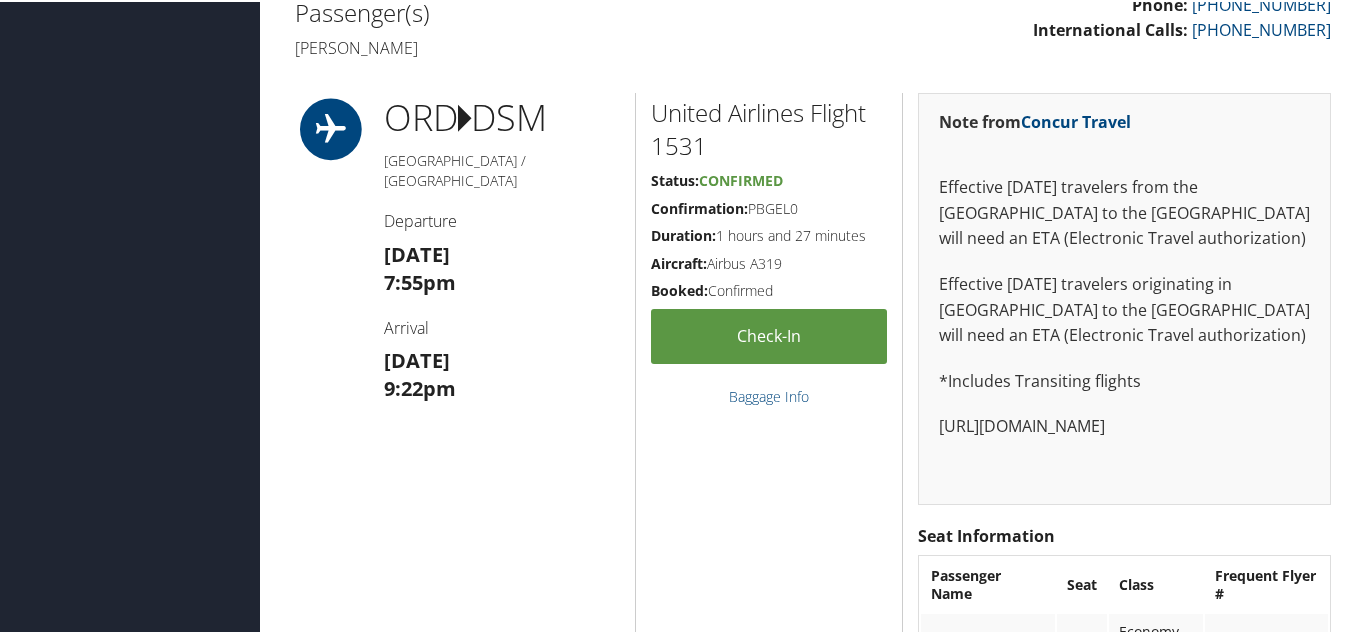 scroll, scrollTop: 600, scrollLeft: 0, axis: vertical 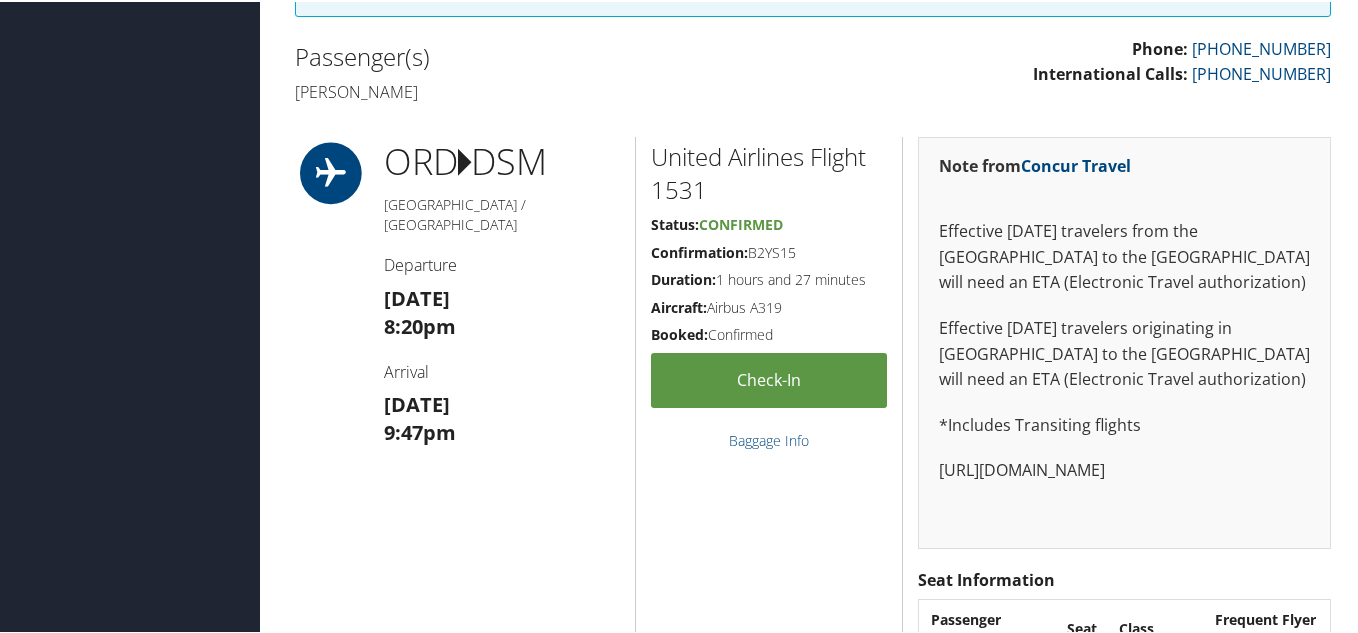 click on "Phone:   801 849 3468              International Calls:   800-529-2534" at bounding box center [1079, 60] 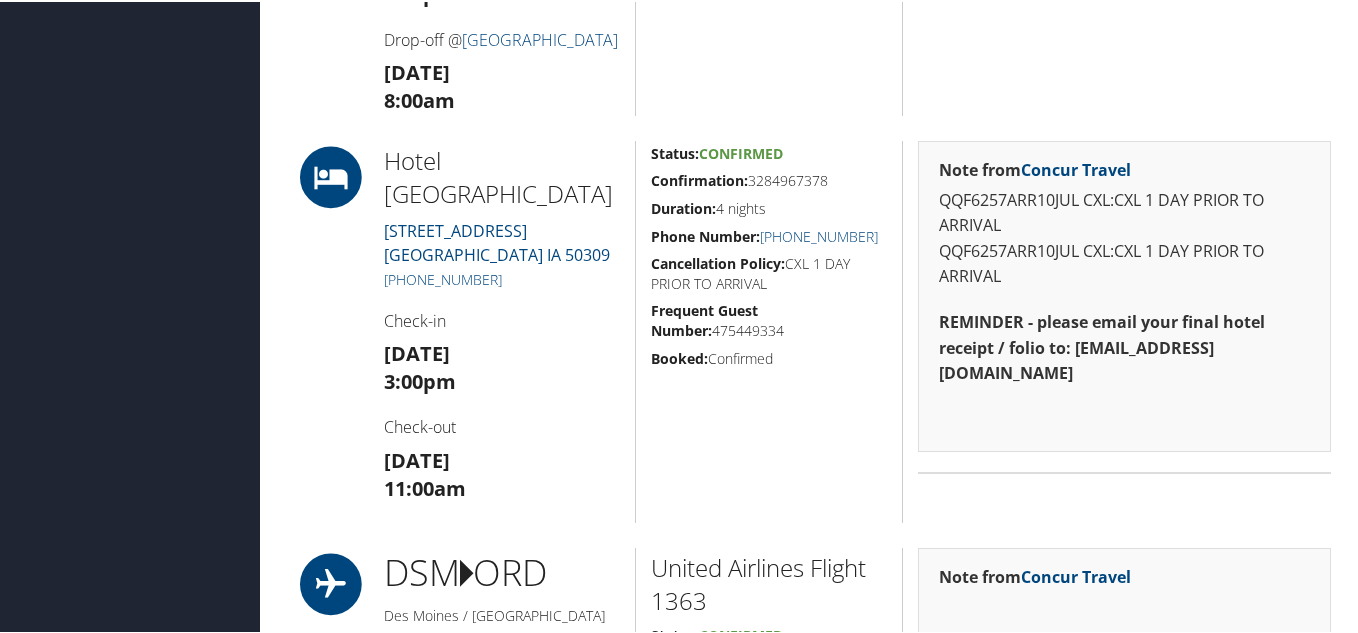 scroll, scrollTop: 1600, scrollLeft: 0, axis: vertical 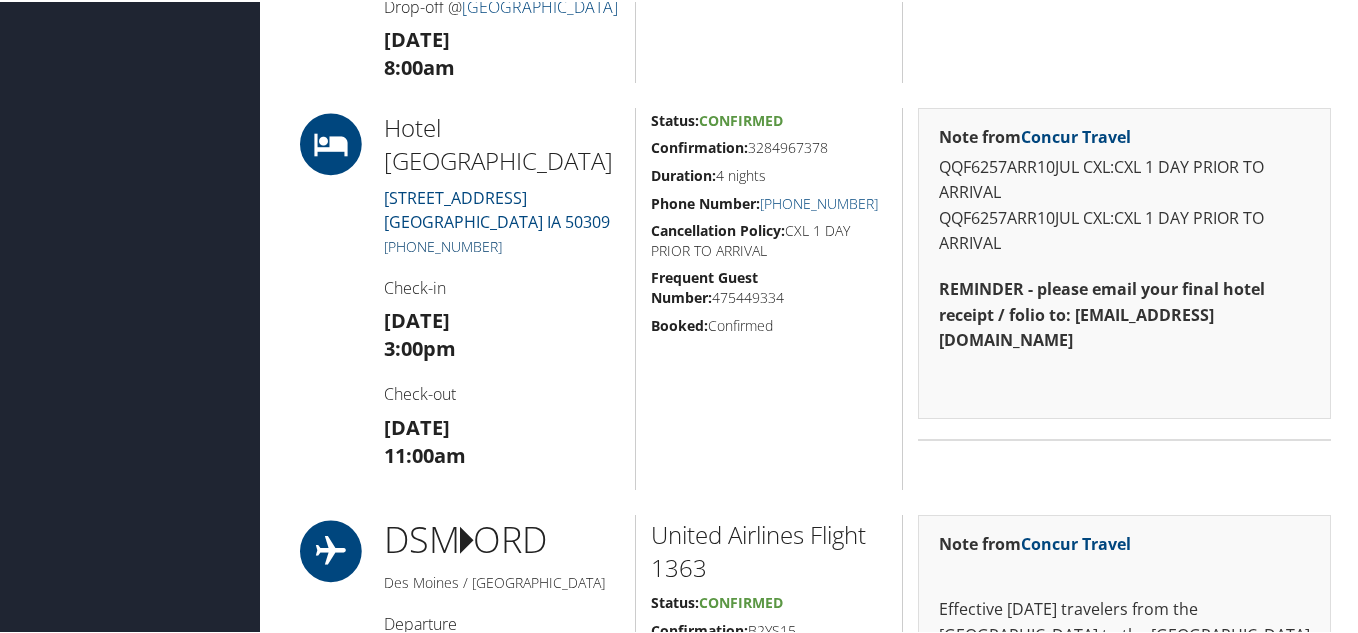 drag, startPoint x: 526, startPoint y: 239, endPoint x: 384, endPoint y: 246, distance: 142.17242 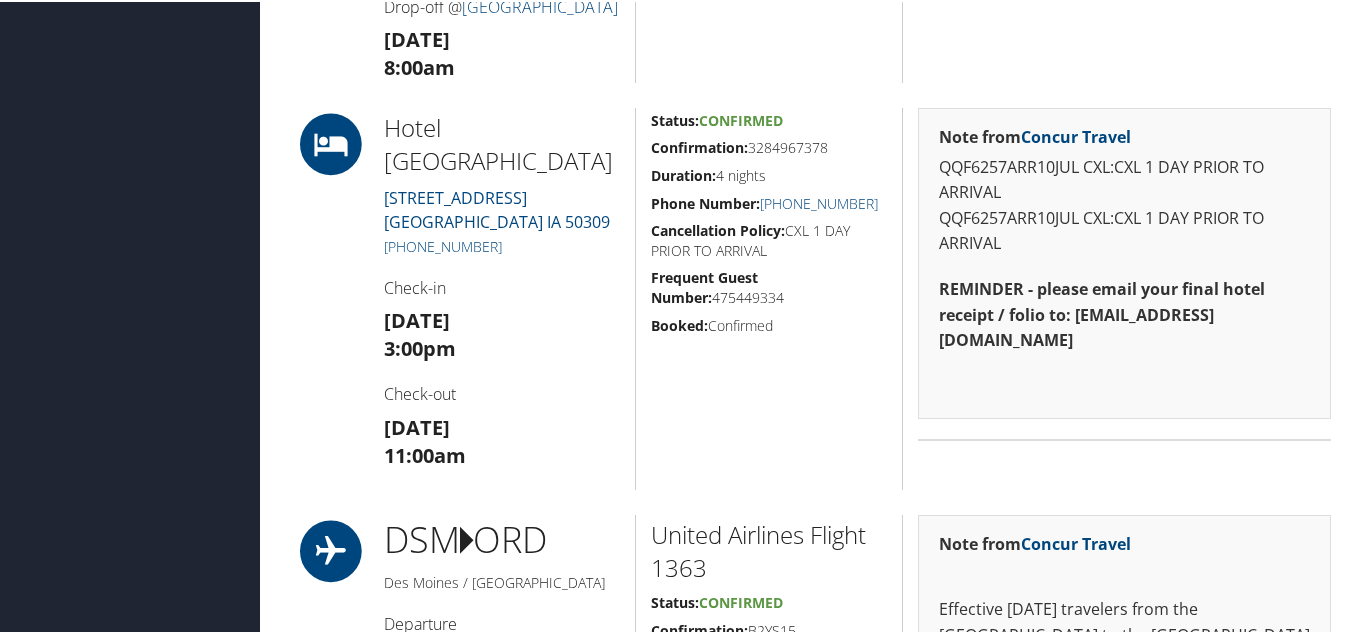 copy on "+1 (515) 528-7733" 